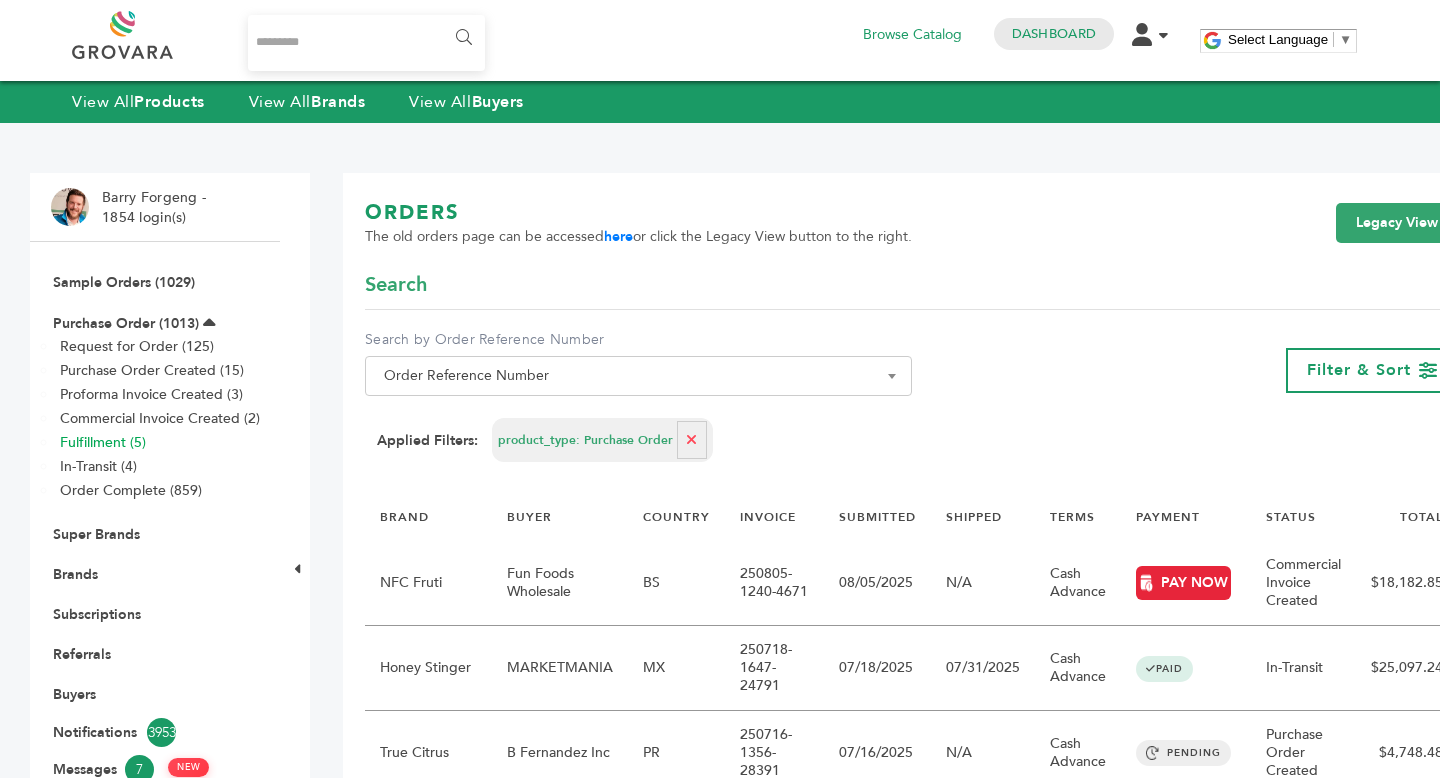 scroll, scrollTop: 92, scrollLeft: 0, axis: vertical 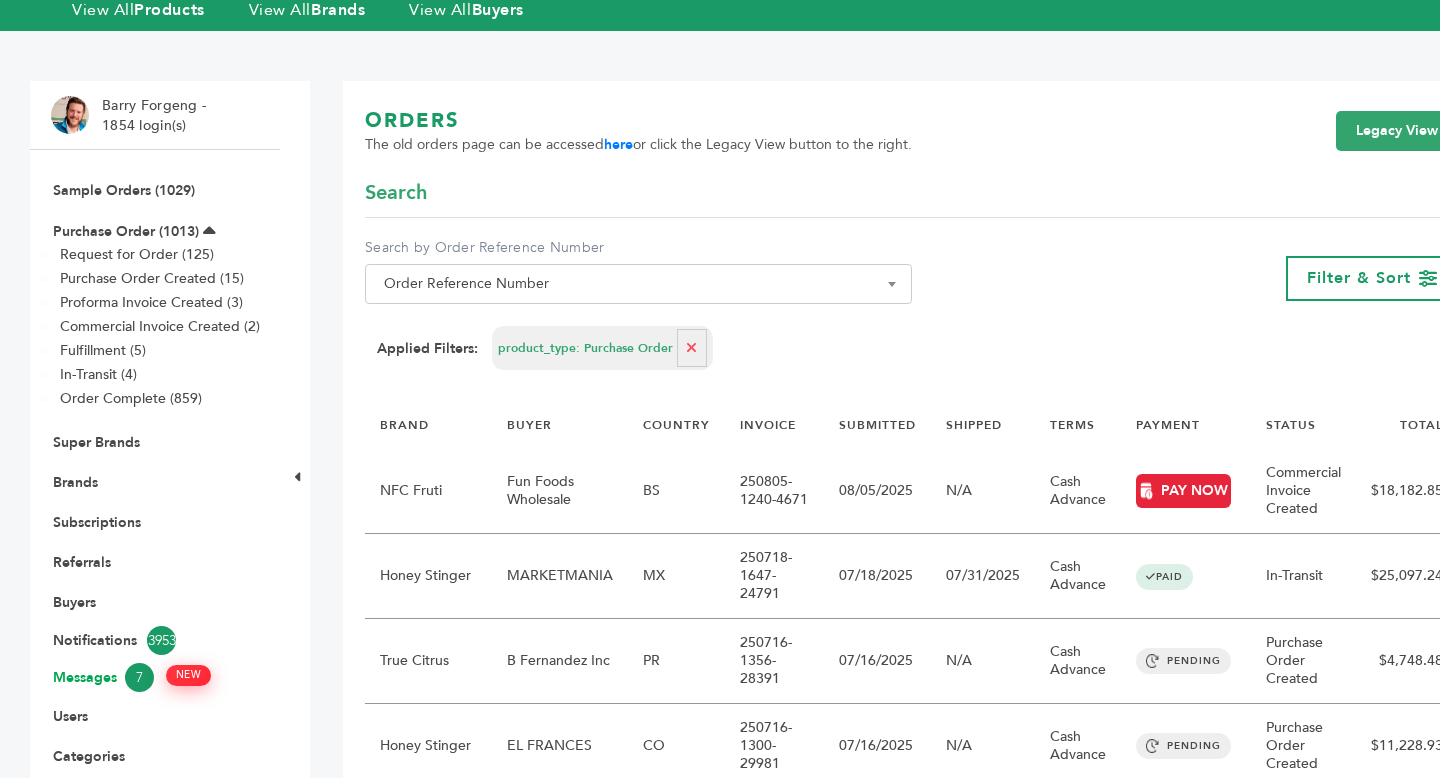 click on "Messages
7
NEW" at bounding box center (155, 677) 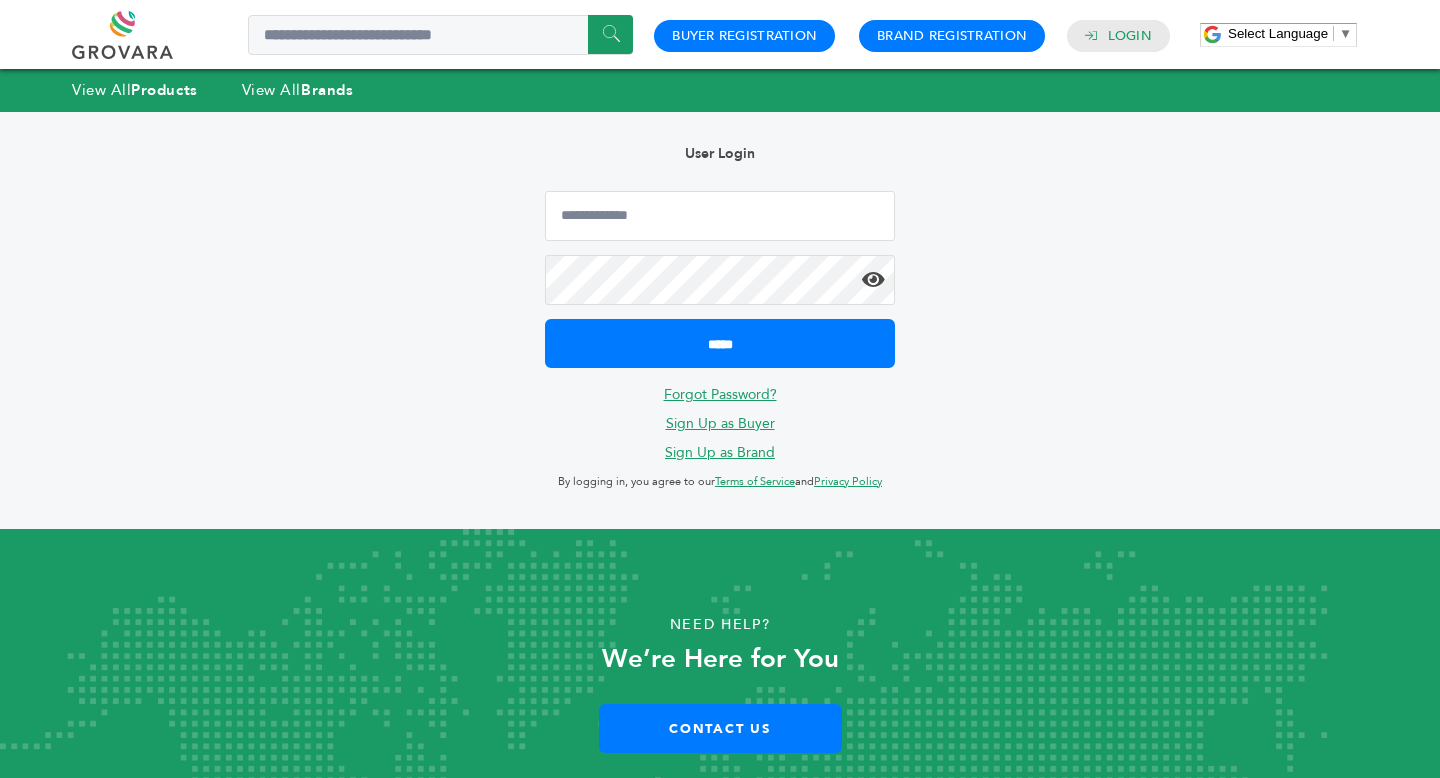 scroll, scrollTop: 0, scrollLeft: 0, axis: both 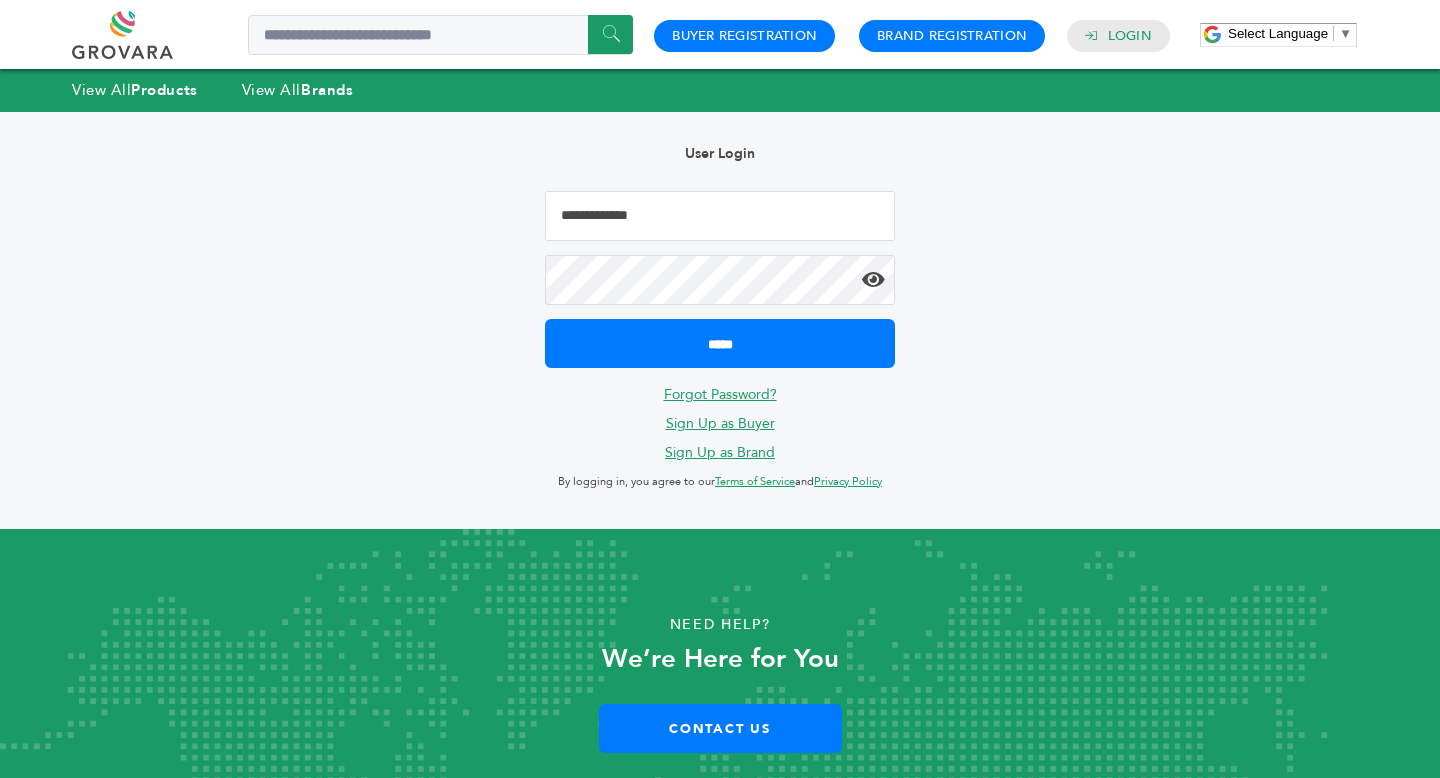 click at bounding box center (720, 216) 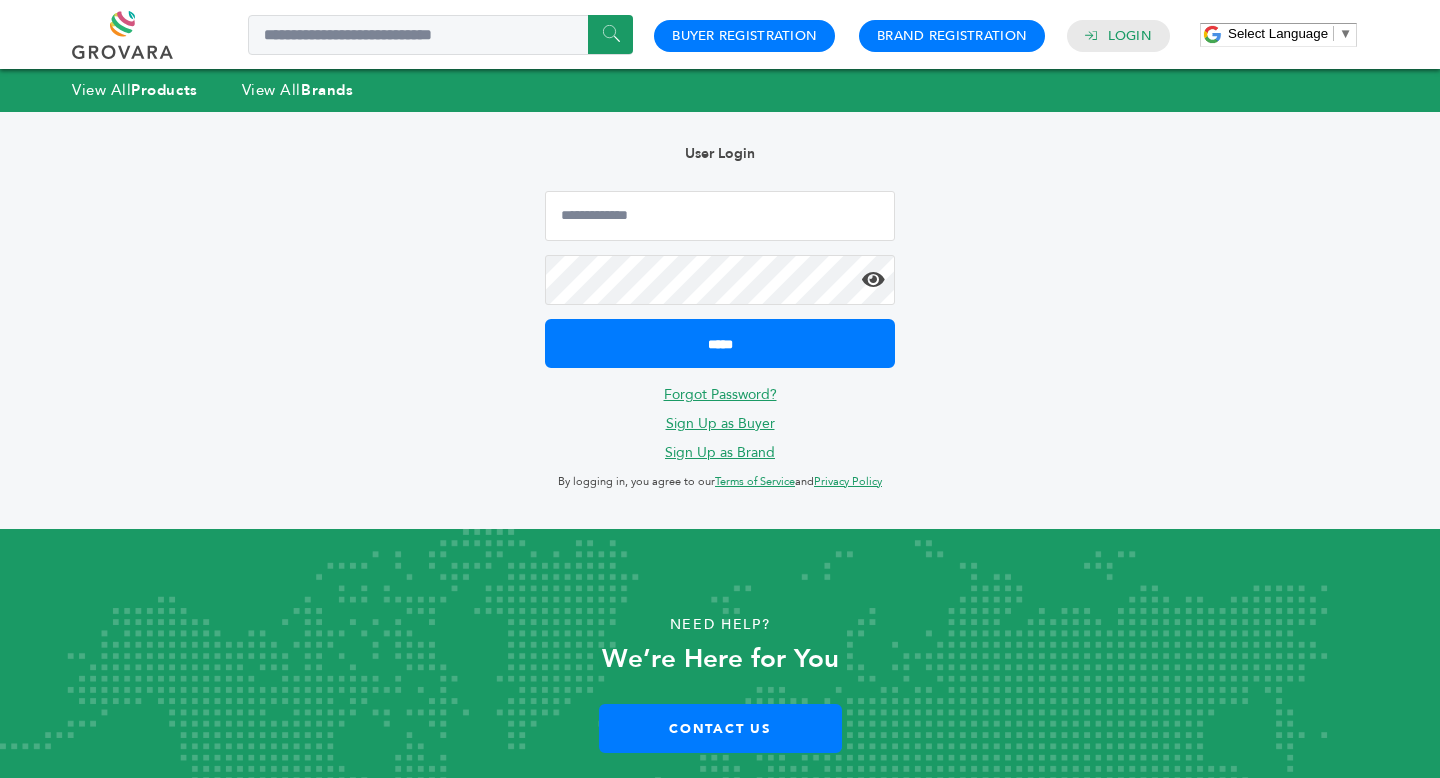 type on "**********" 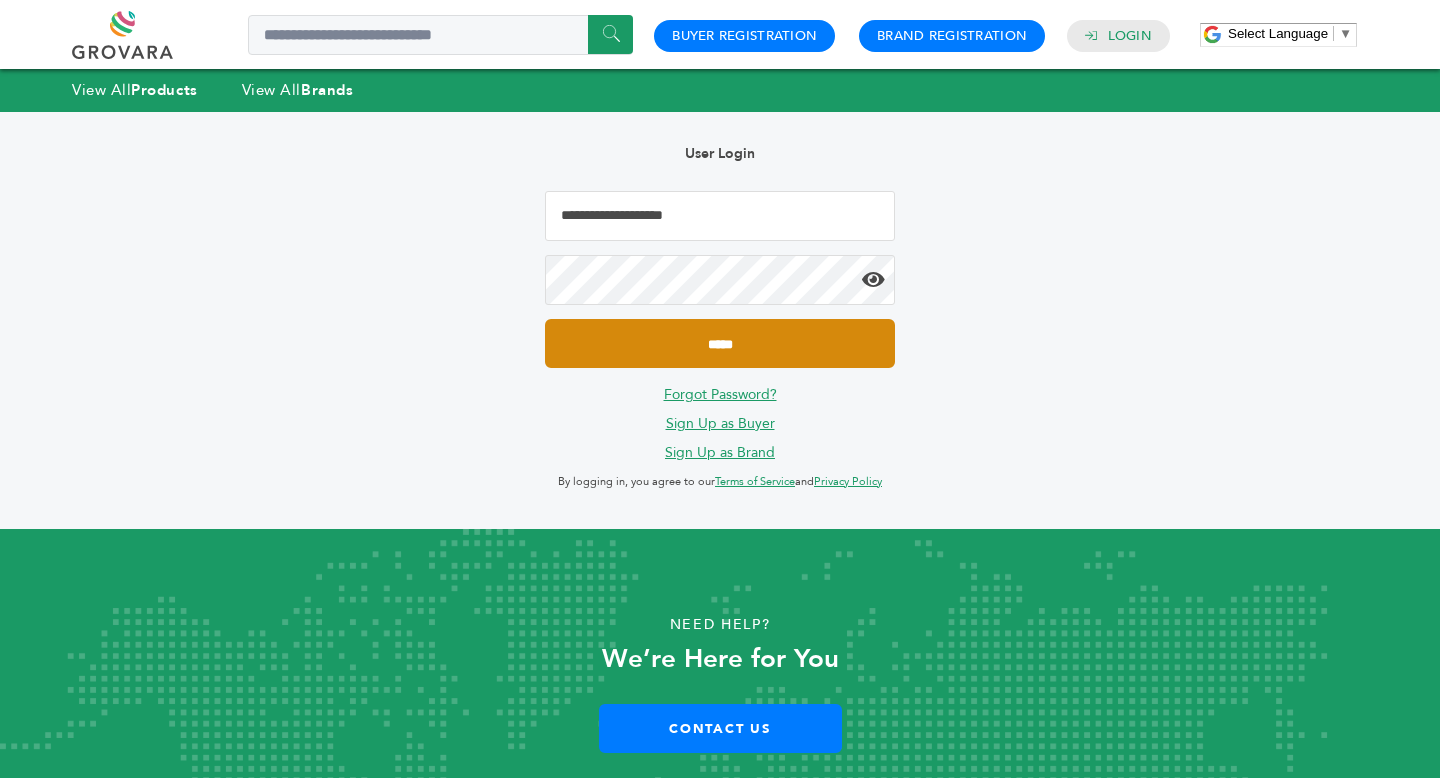 click on "*****" at bounding box center (720, 343) 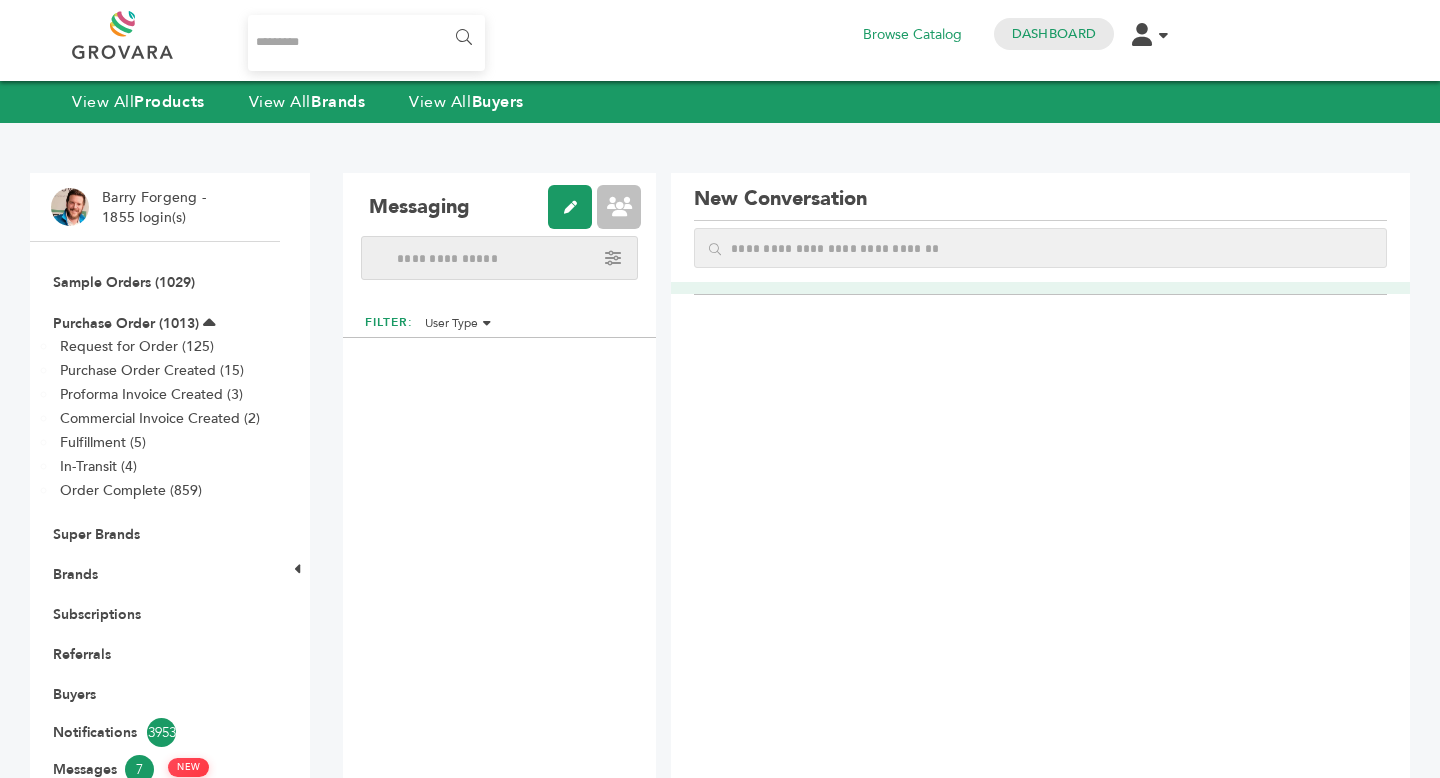 scroll, scrollTop: 0, scrollLeft: 0, axis: both 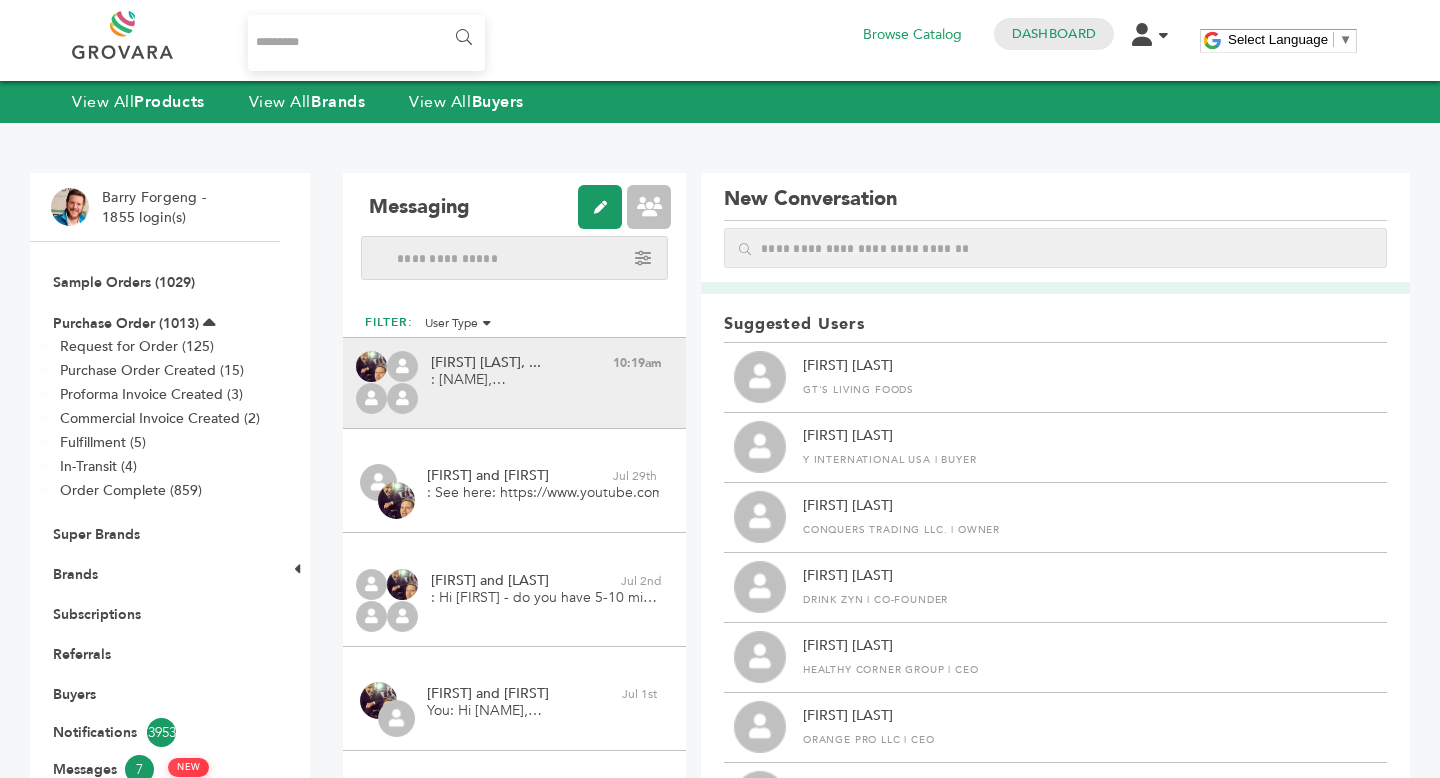 click on ": [FIRST], [TEXT]" at bounding box center (547, 380) 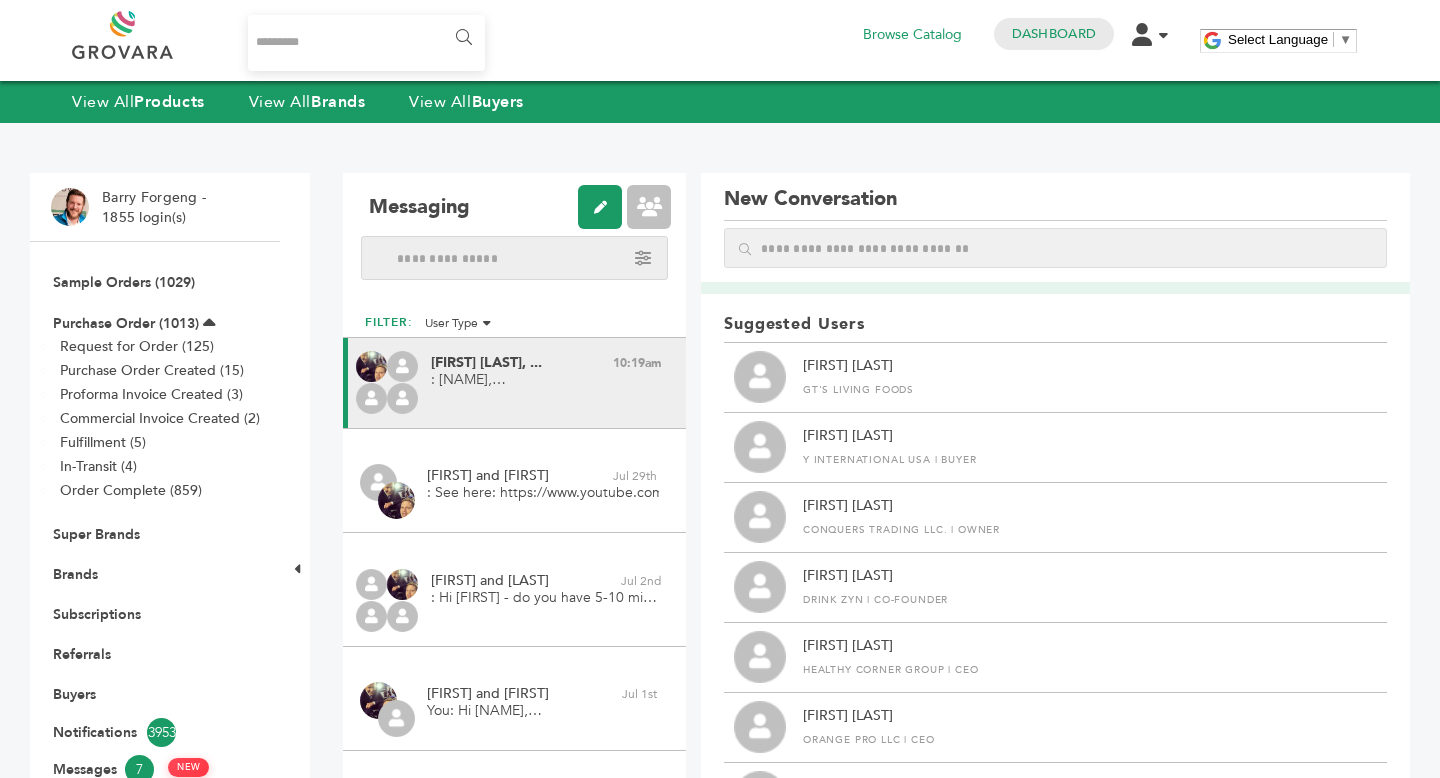 type on "**********" 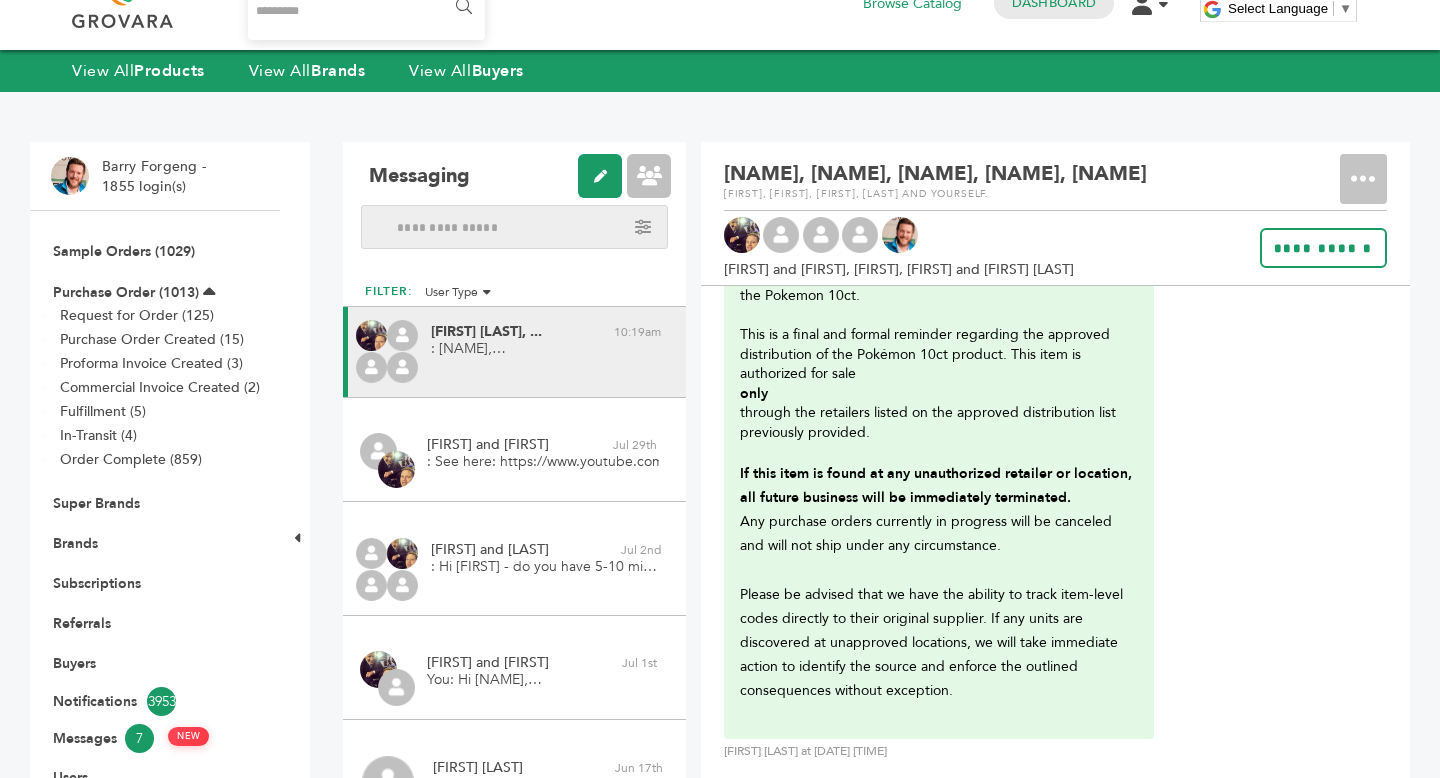 scroll, scrollTop: 33, scrollLeft: 0, axis: vertical 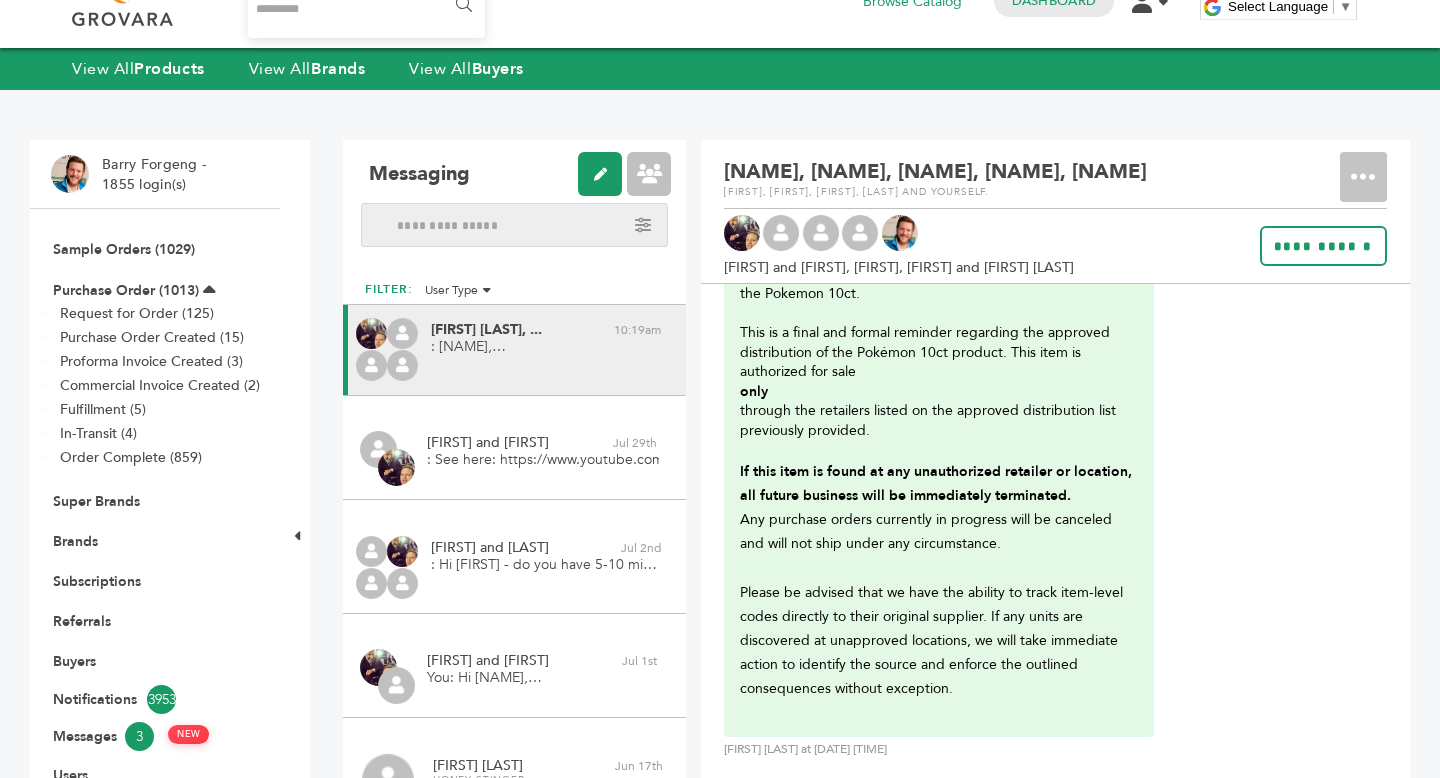 click at bounding box center (781, 233) 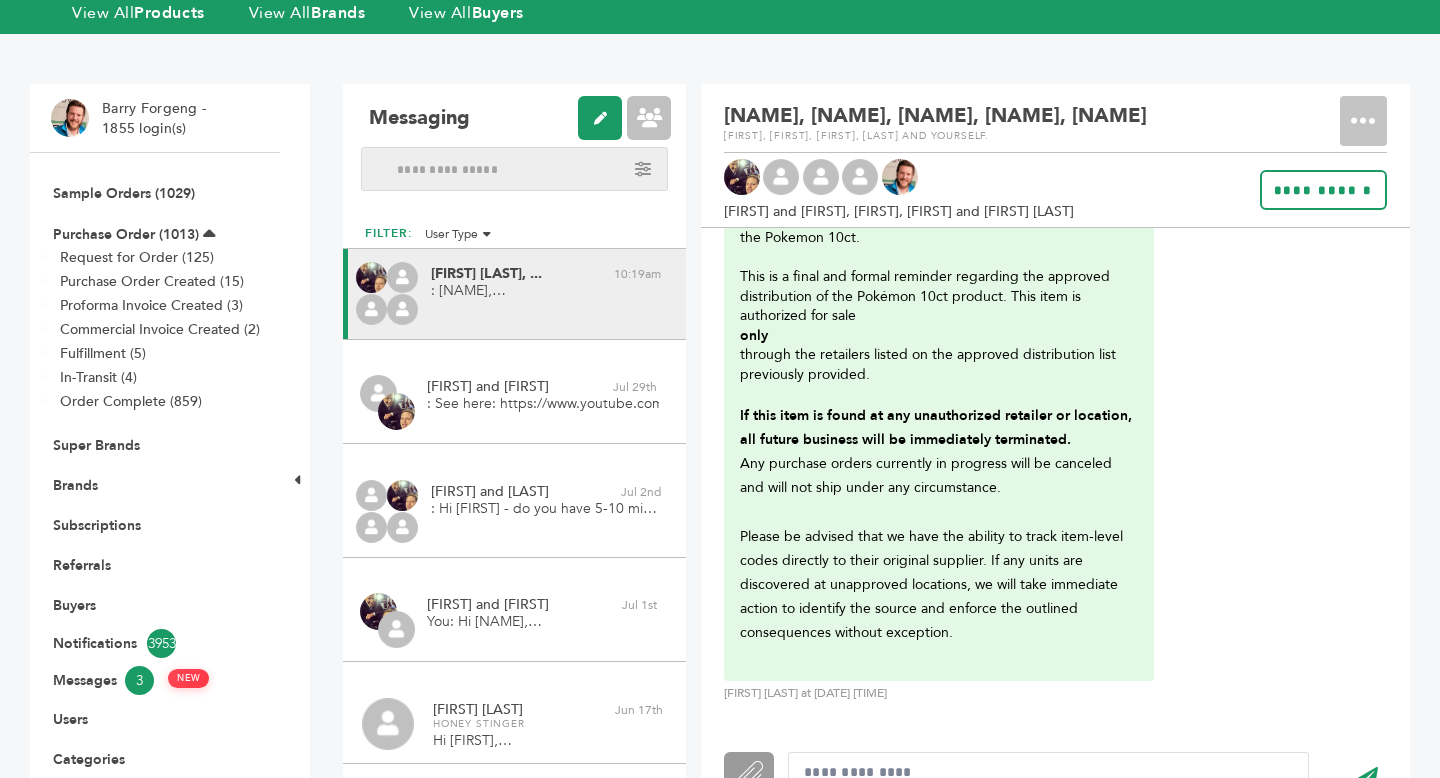 scroll, scrollTop: 90, scrollLeft: 0, axis: vertical 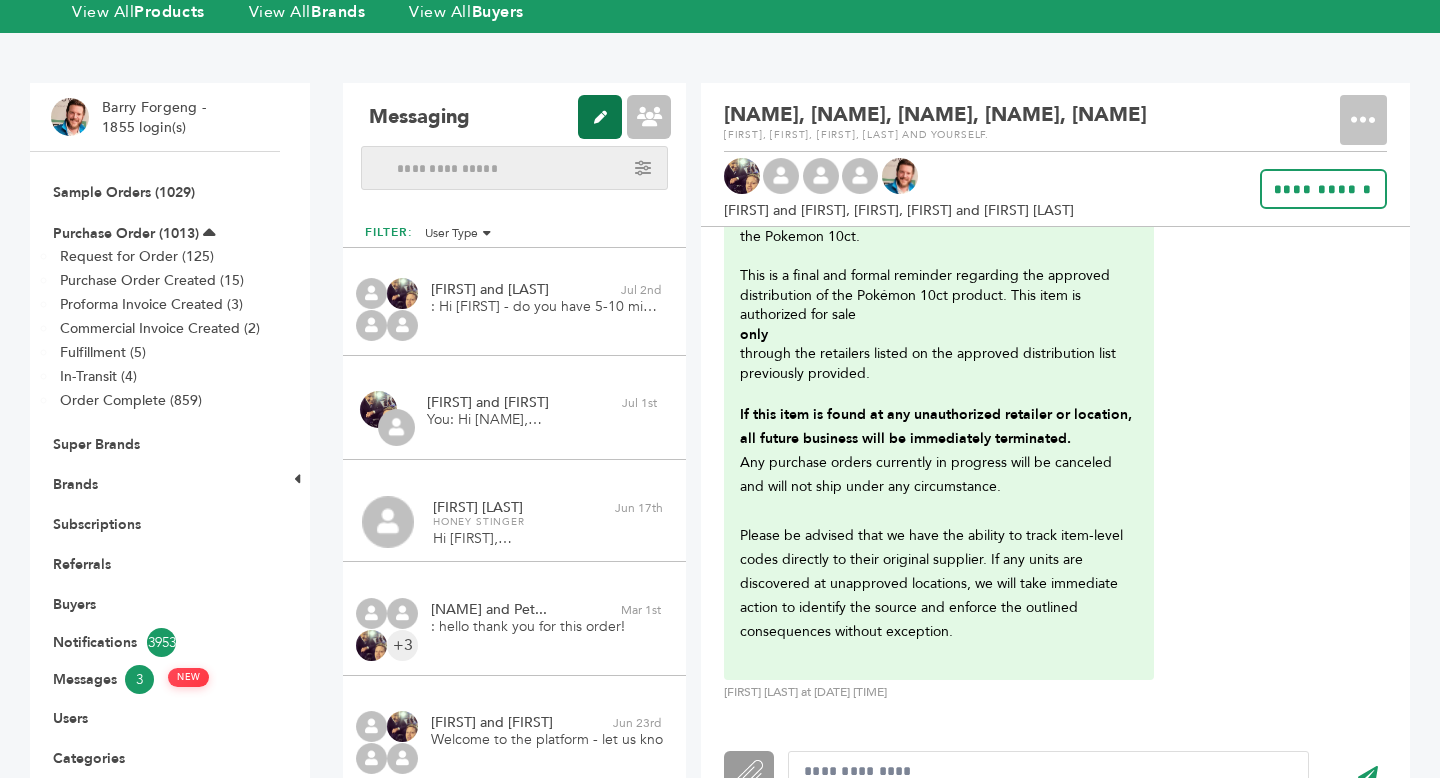 click at bounding box center [600, 117] 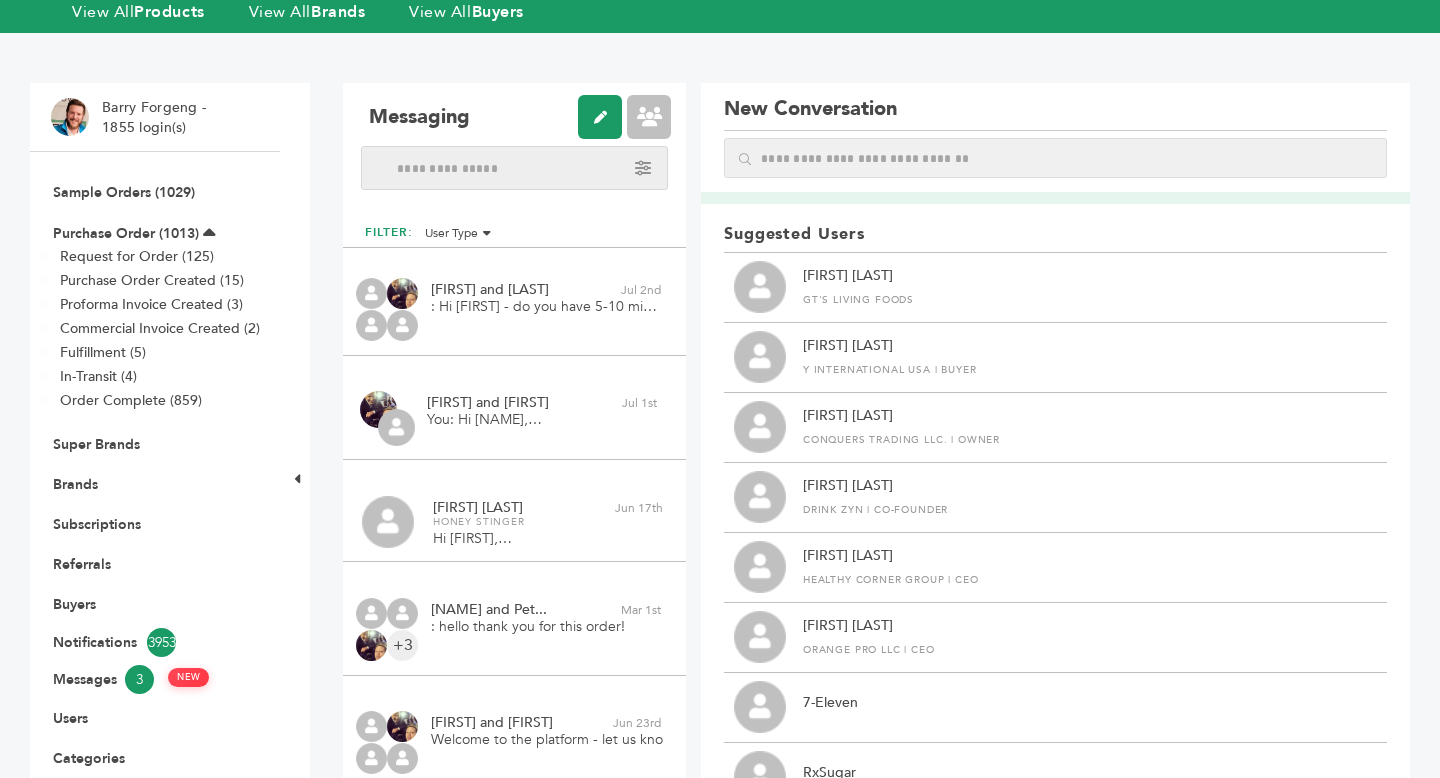 click at bounding box center [1055, 158] 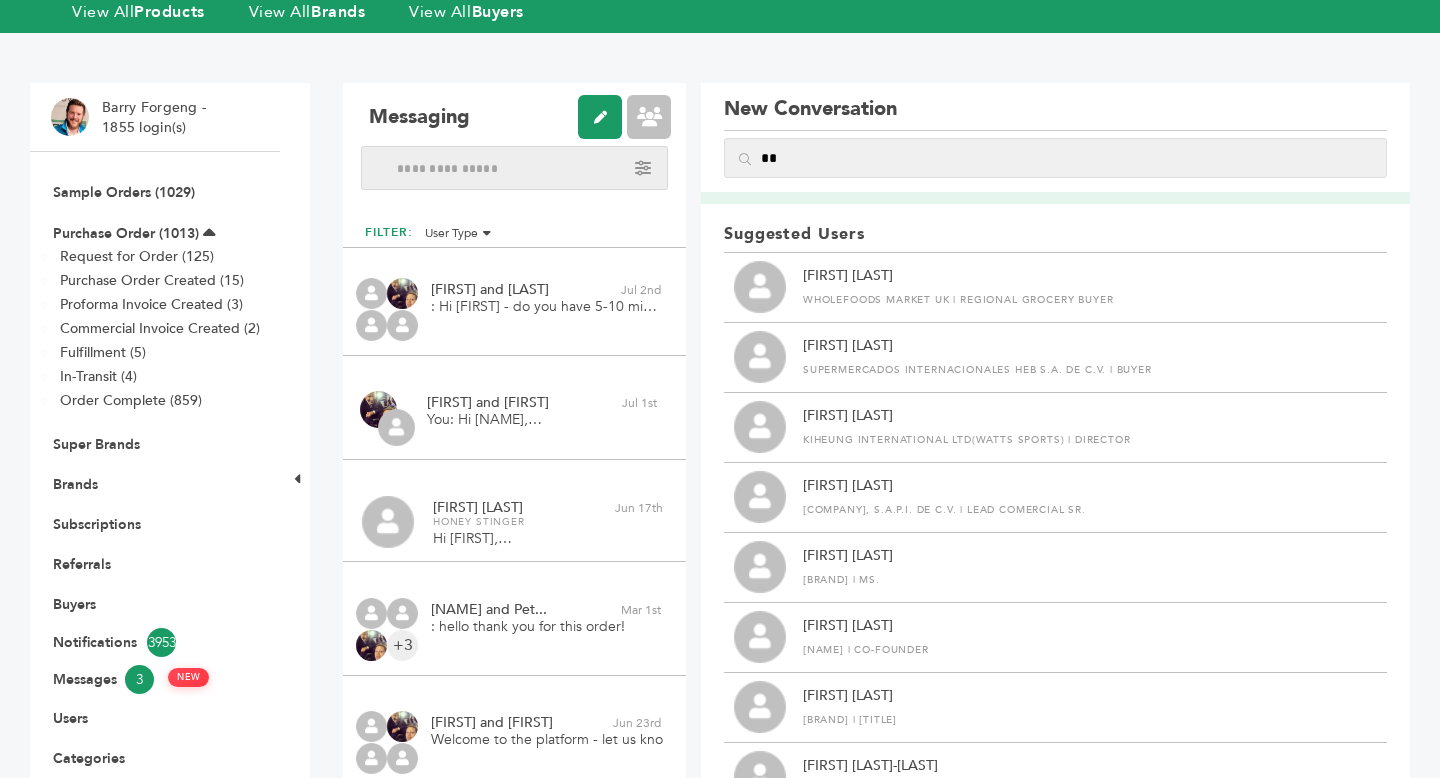 type on "*" 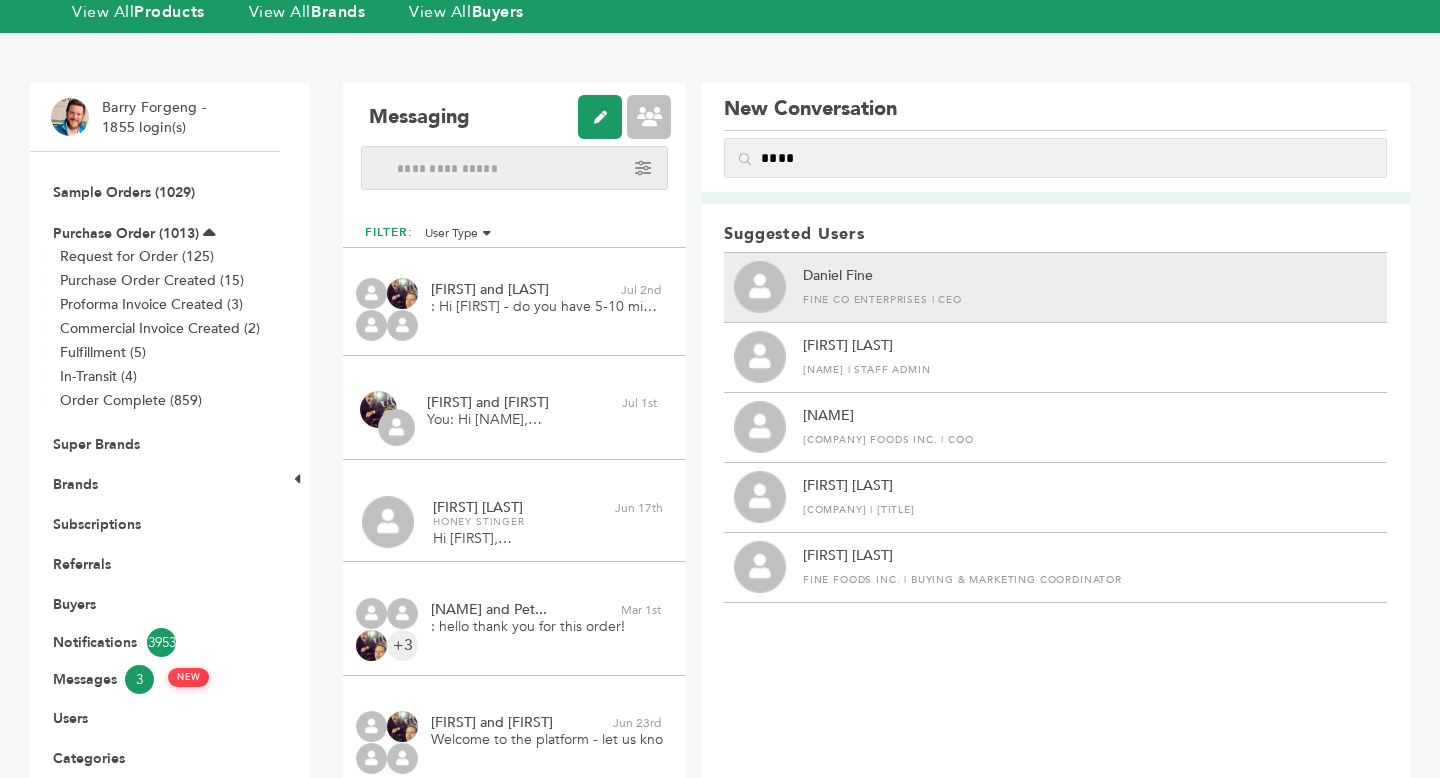 type on "****" 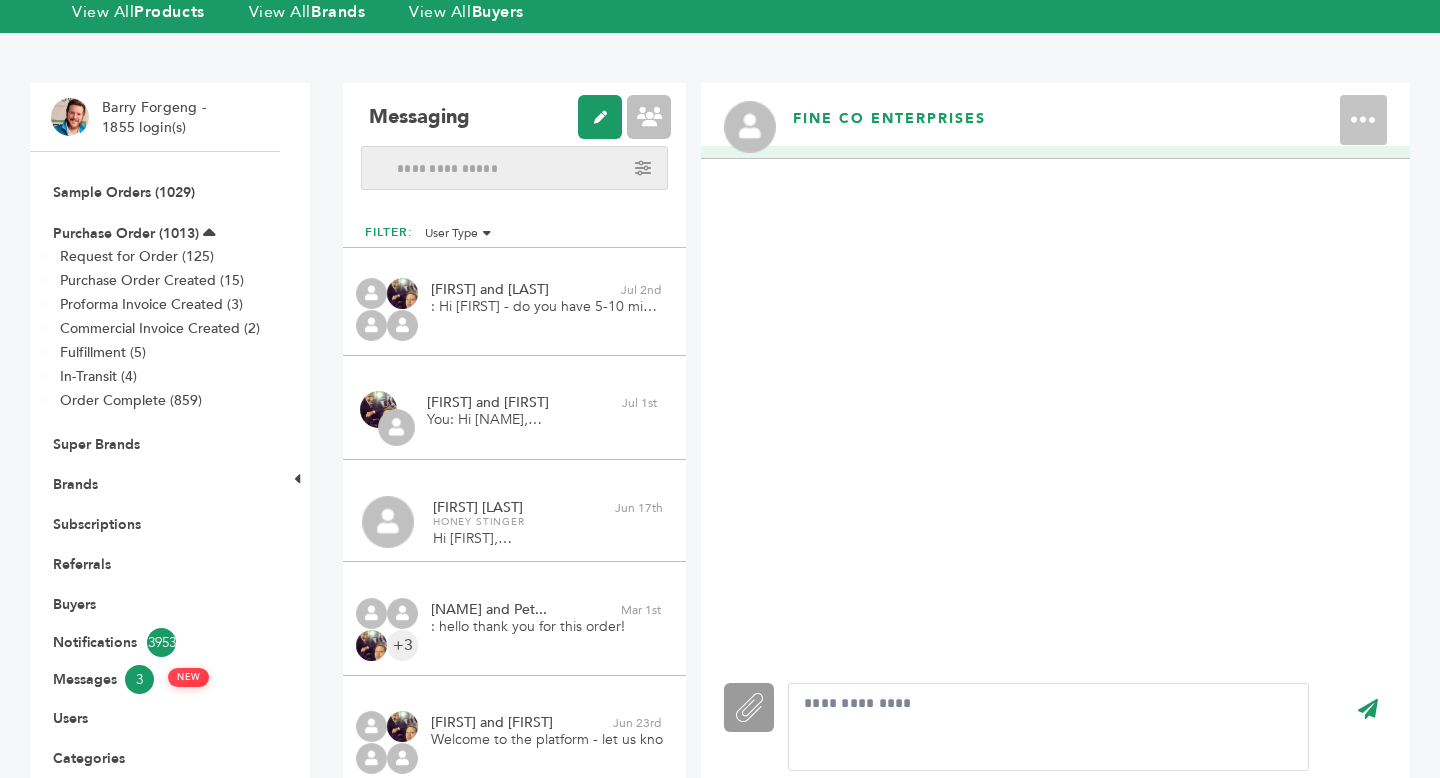 scroll, scrollTop: 0, scrollLeft: 0, axis: both 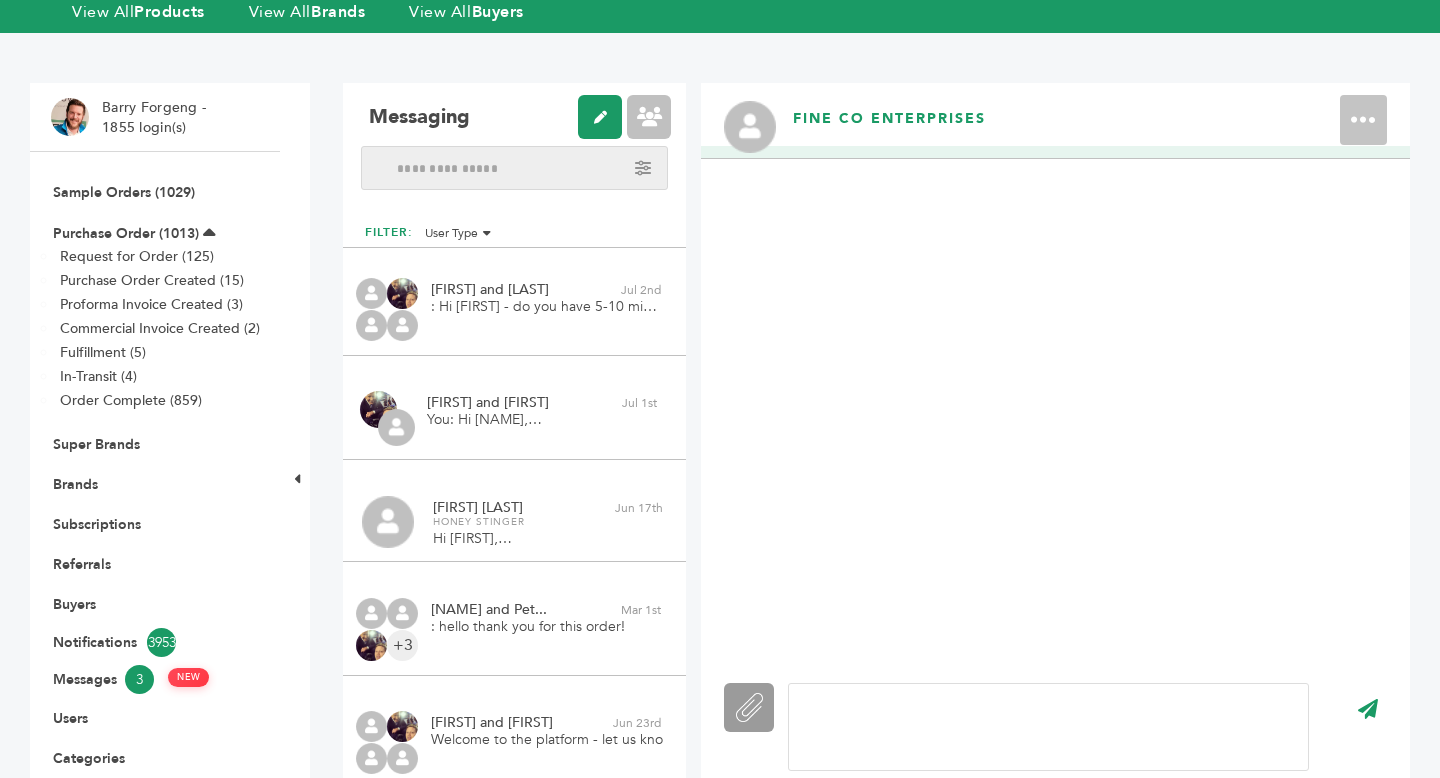 click at bounding box center [1048, 727] 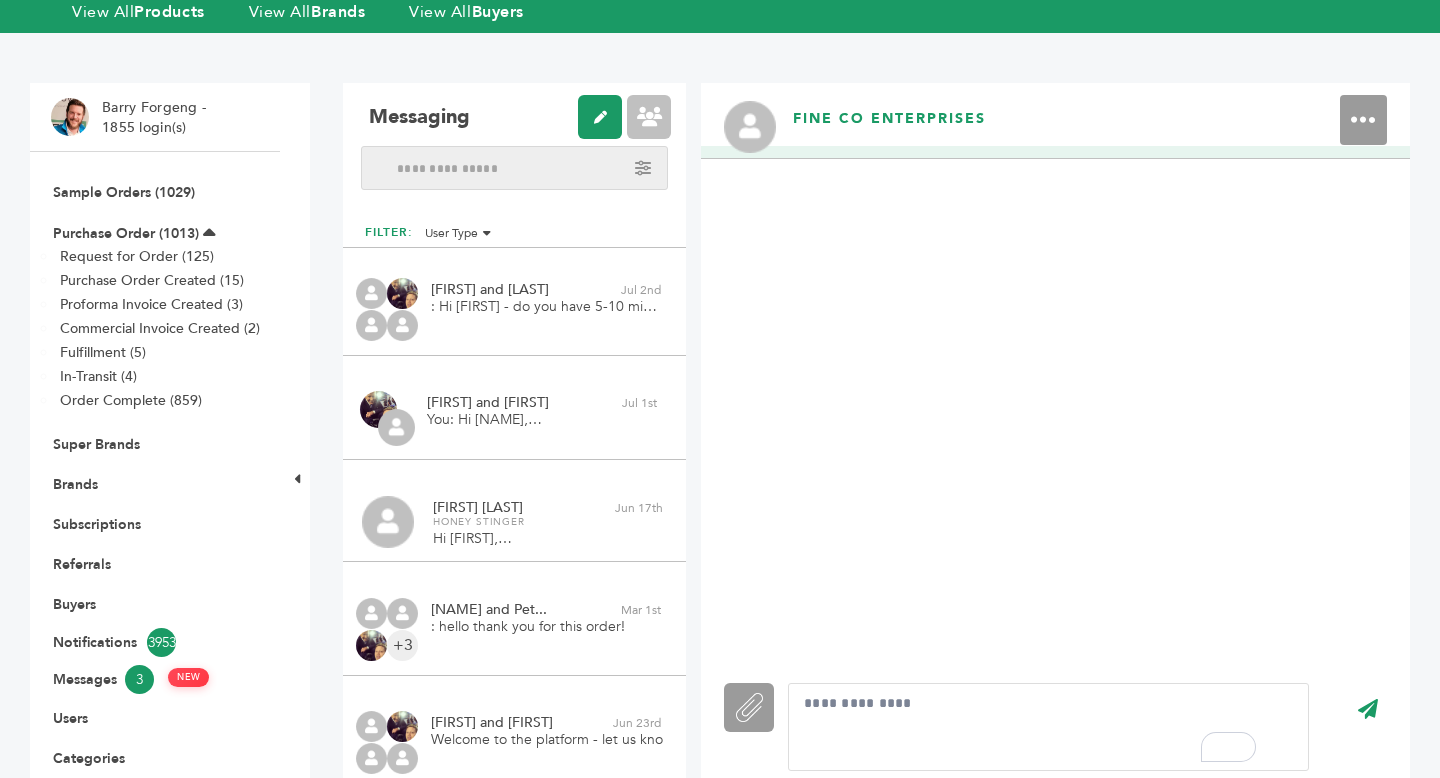 click at bounding box center [1363, 120] 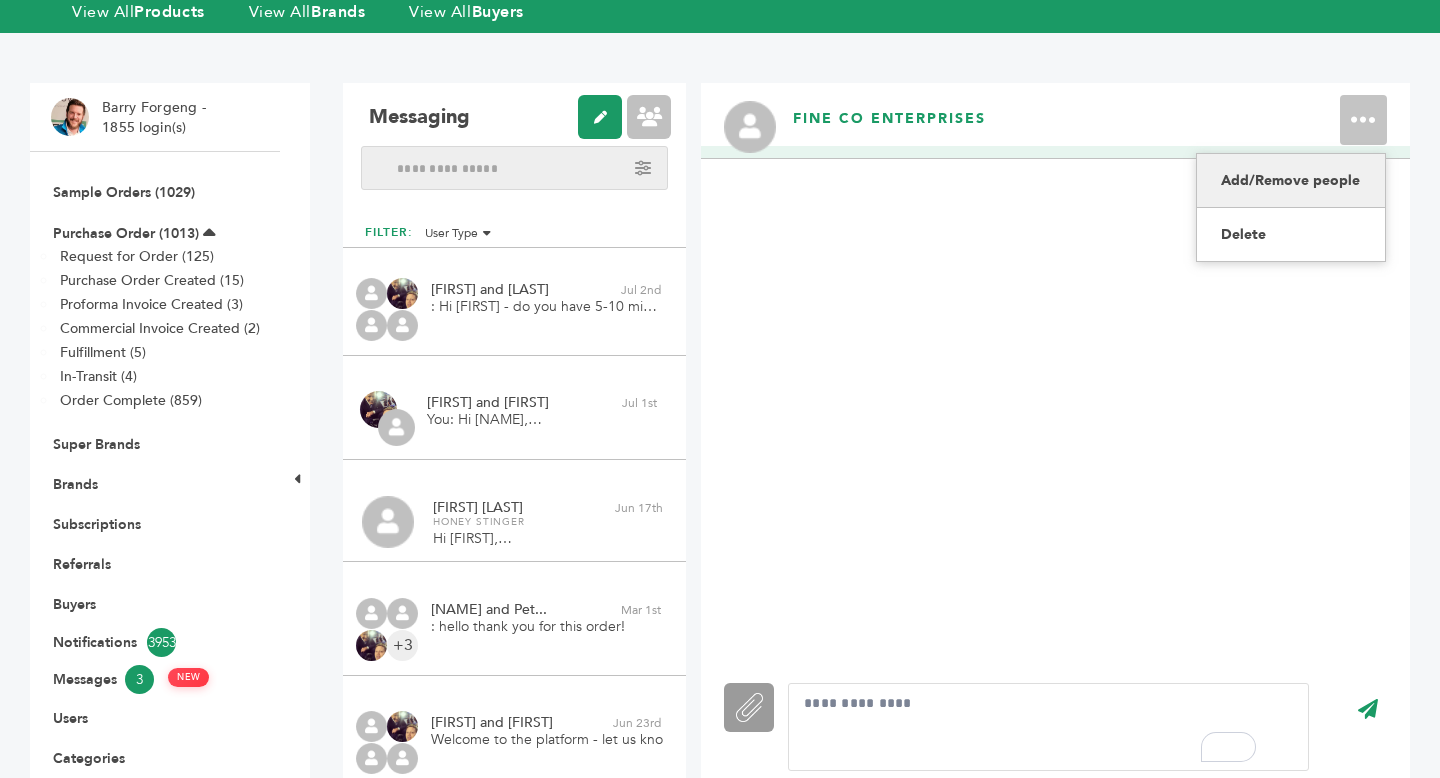 click on "Add/Remove people" at bounding box center [1291, 181] 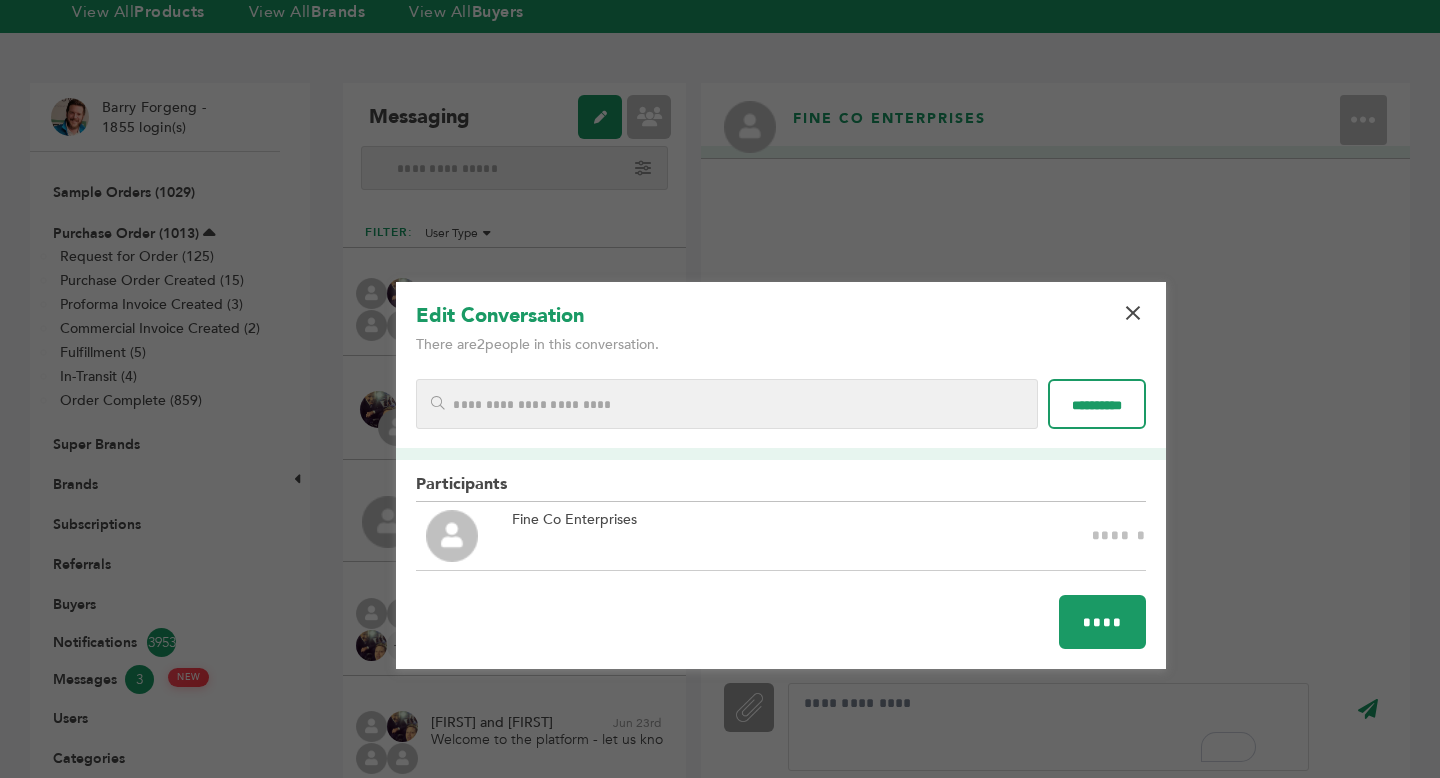 click at bounding box center [727, 404] 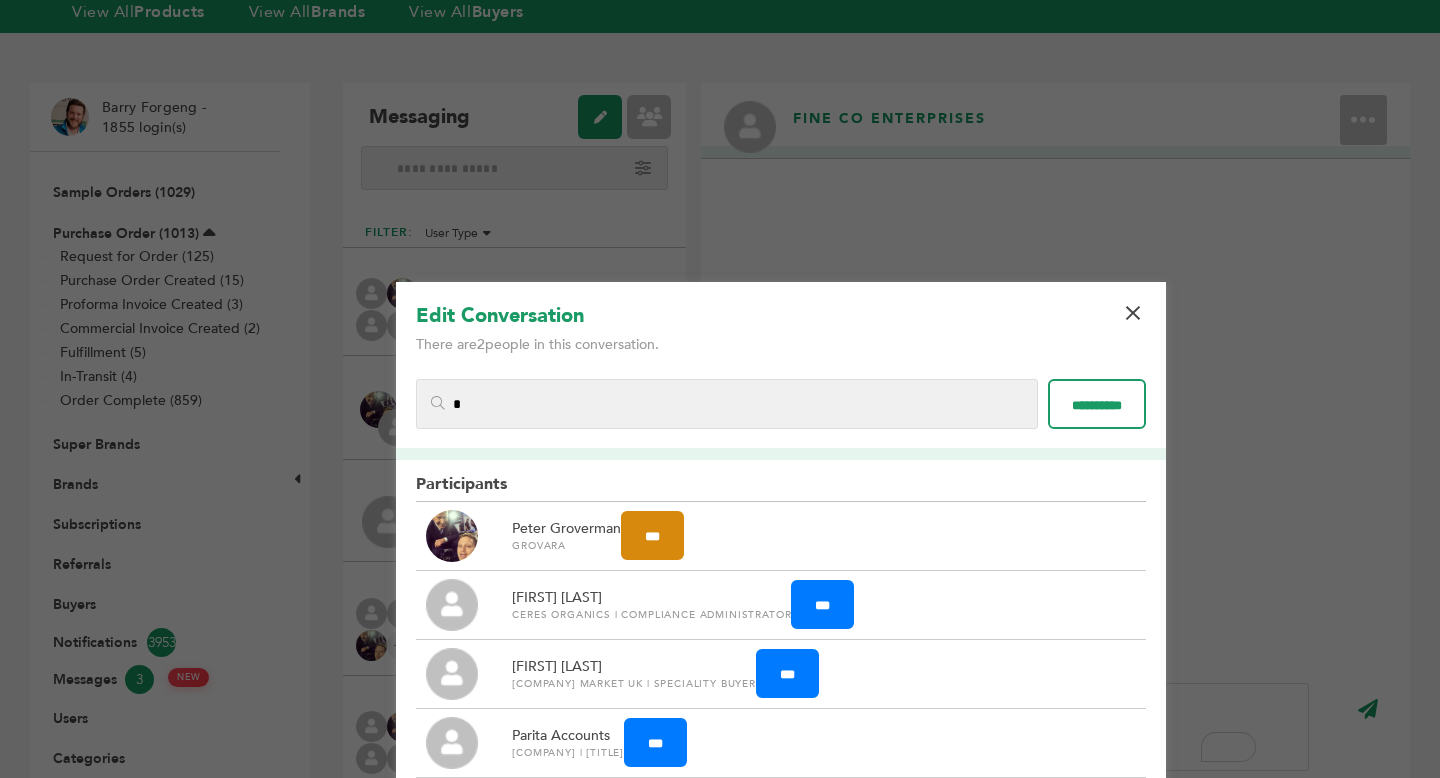 type on "*" 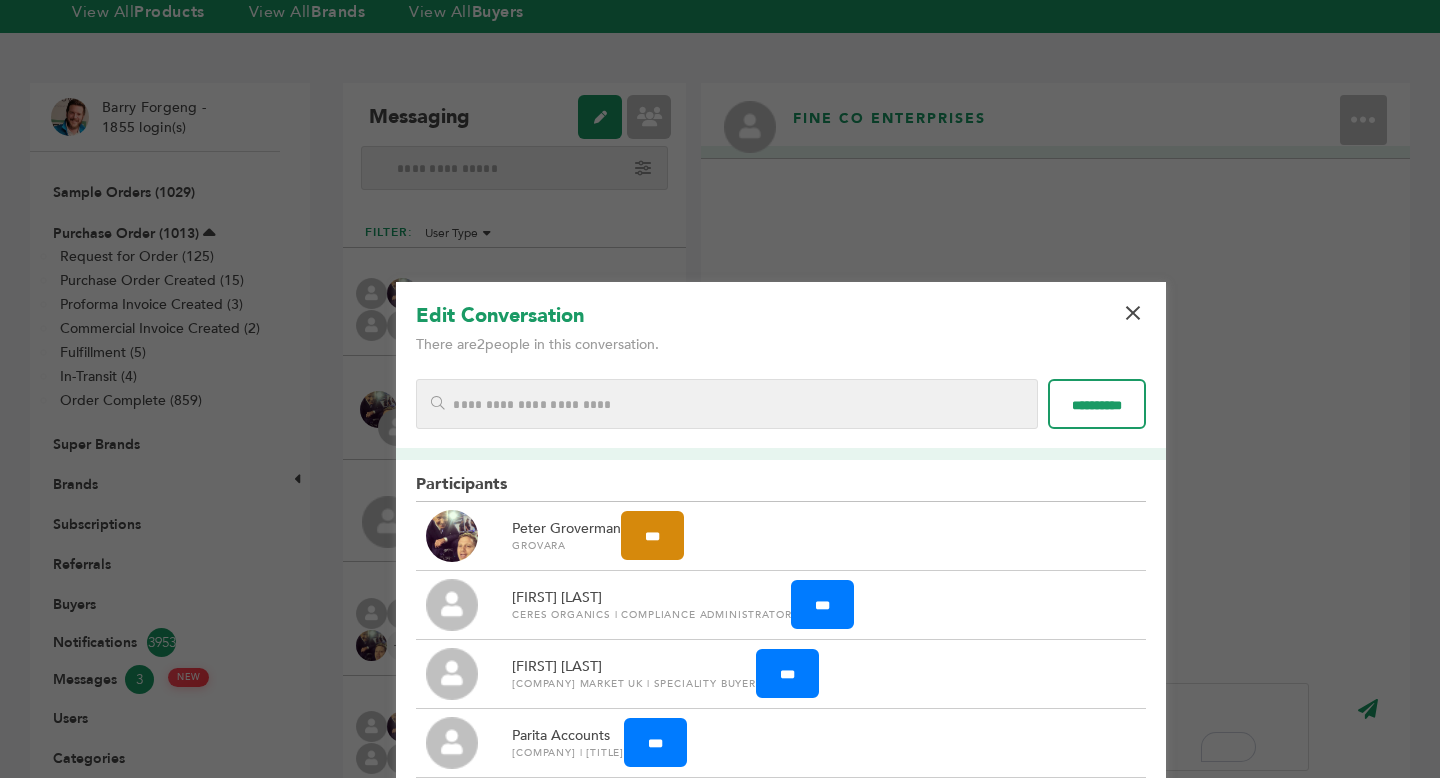 type on "**********" 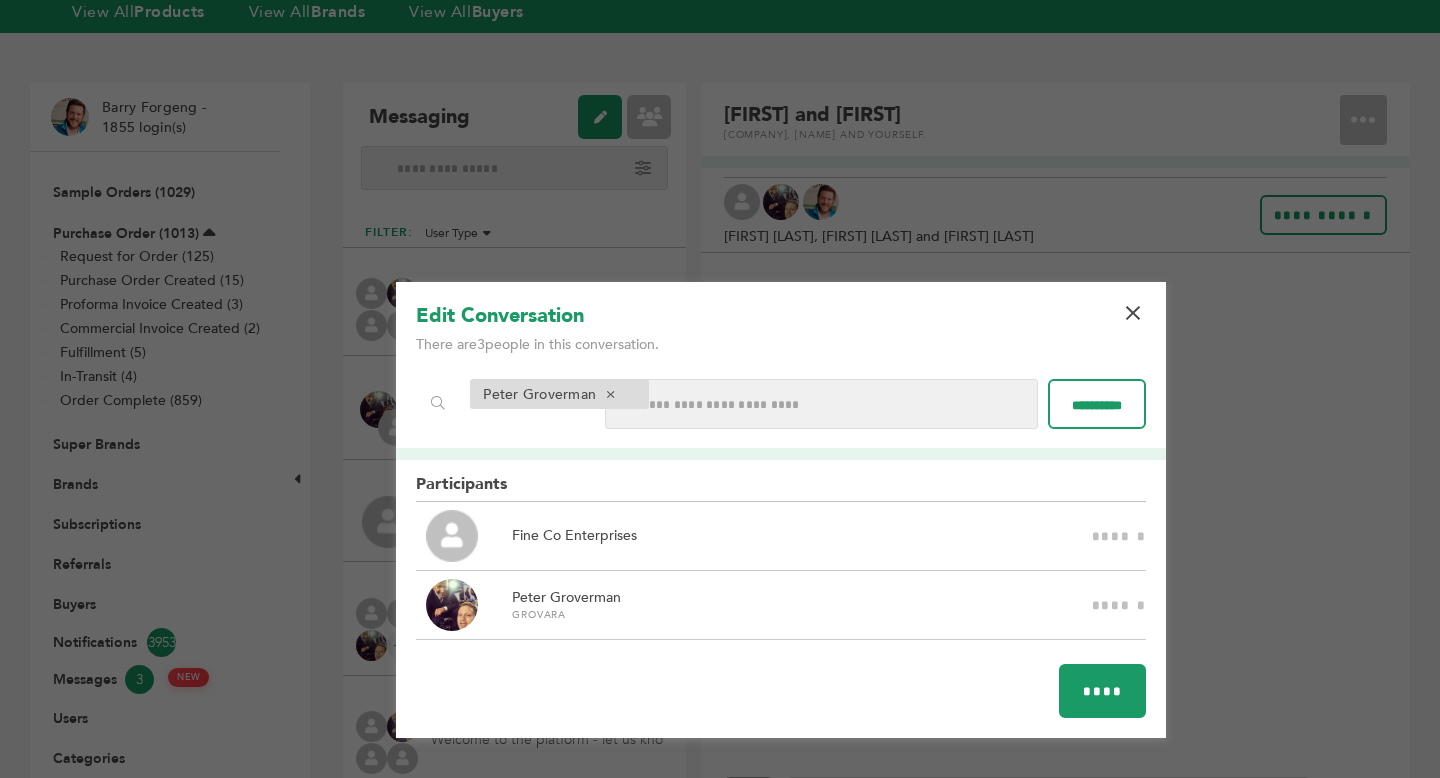 click on "×" at bounding box center [1133, 313] 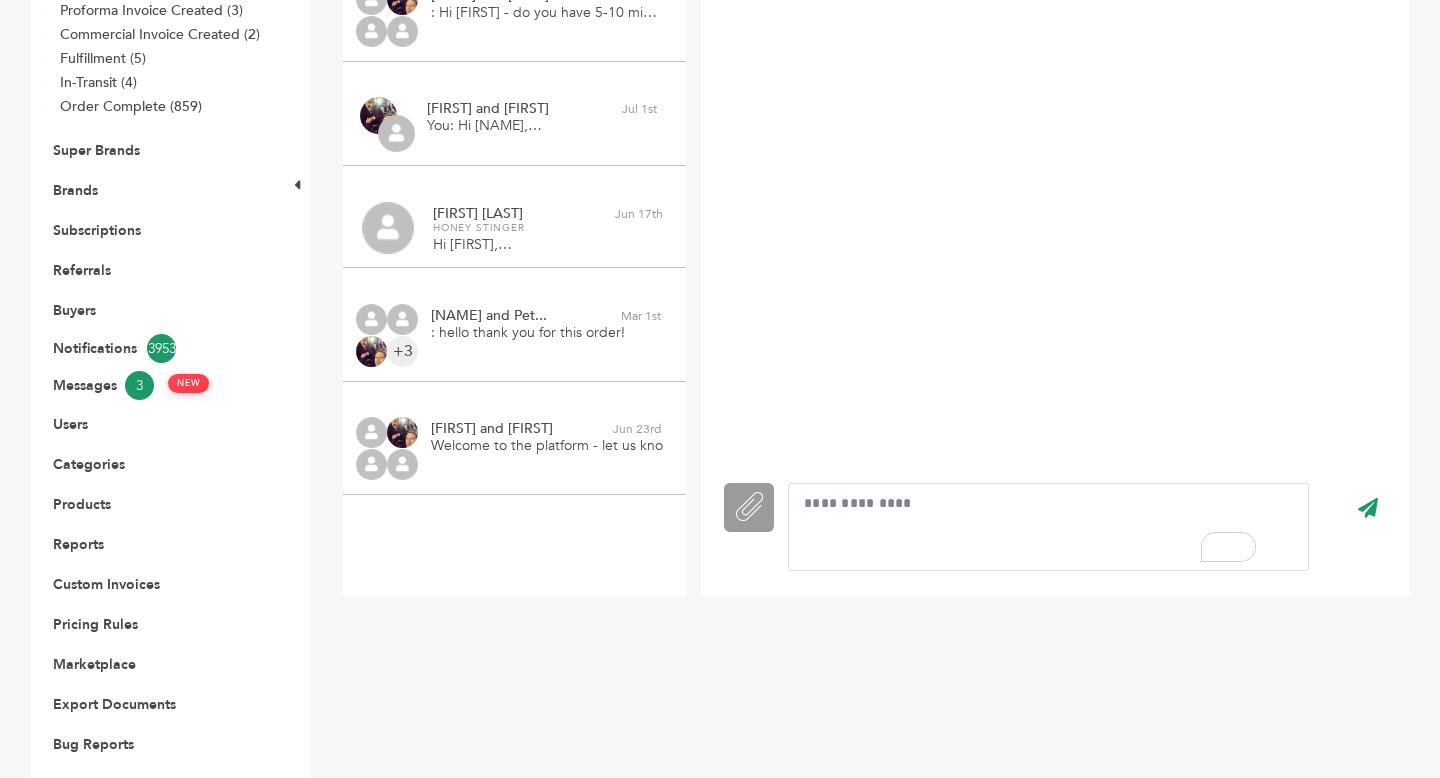 scroll, scrollTop: 414, scrollLeft: 0, axis: vertical 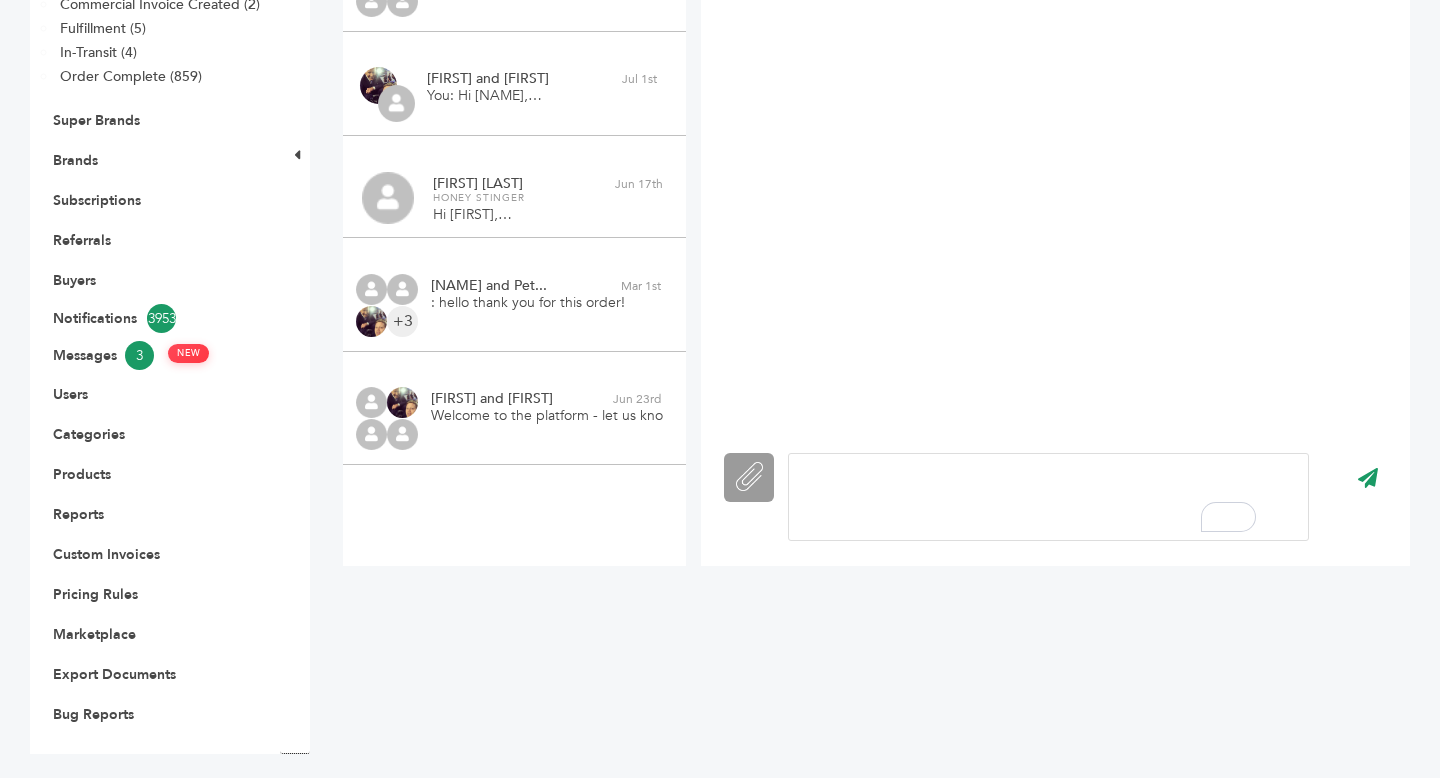 click at bounding box center [1048, 497] 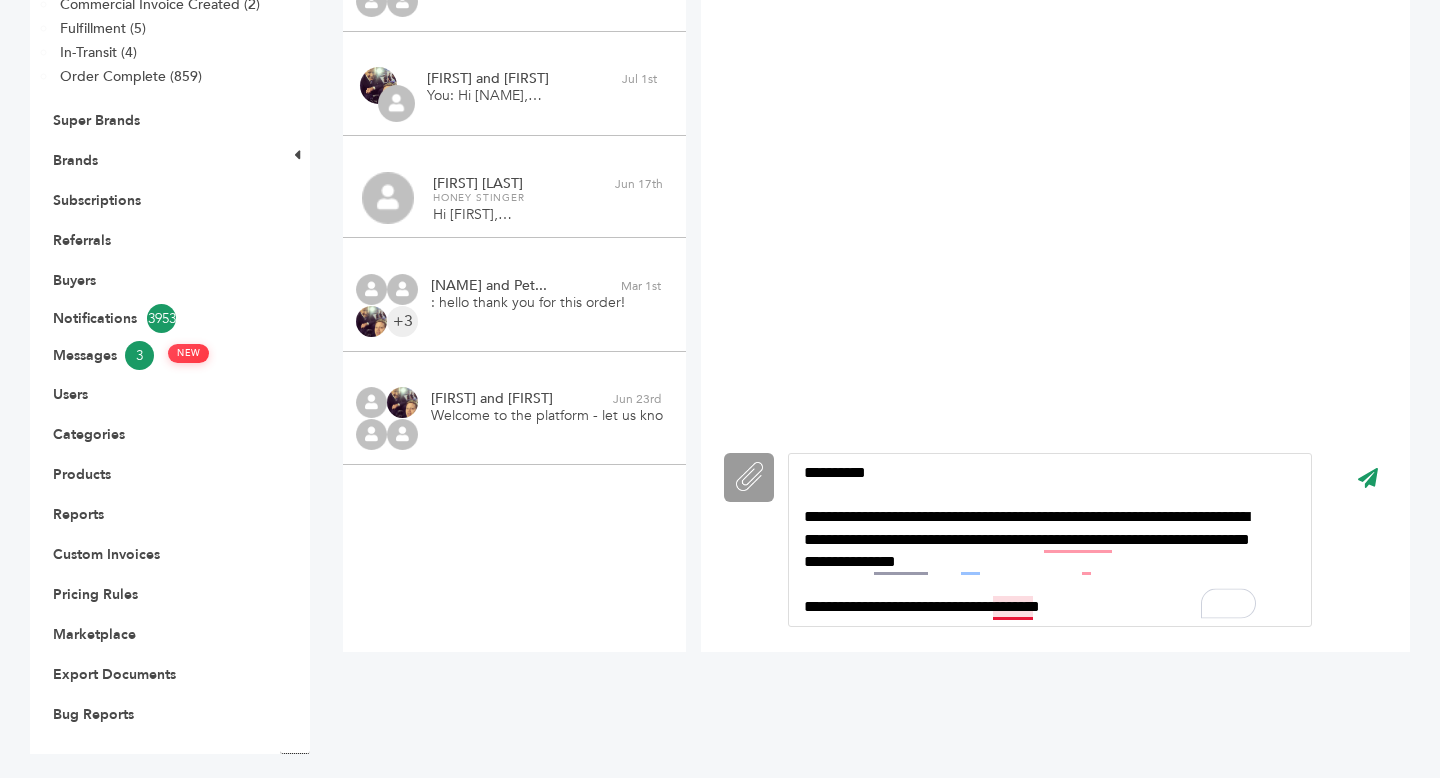 click on "**********" at bounding box center [1030, 607] 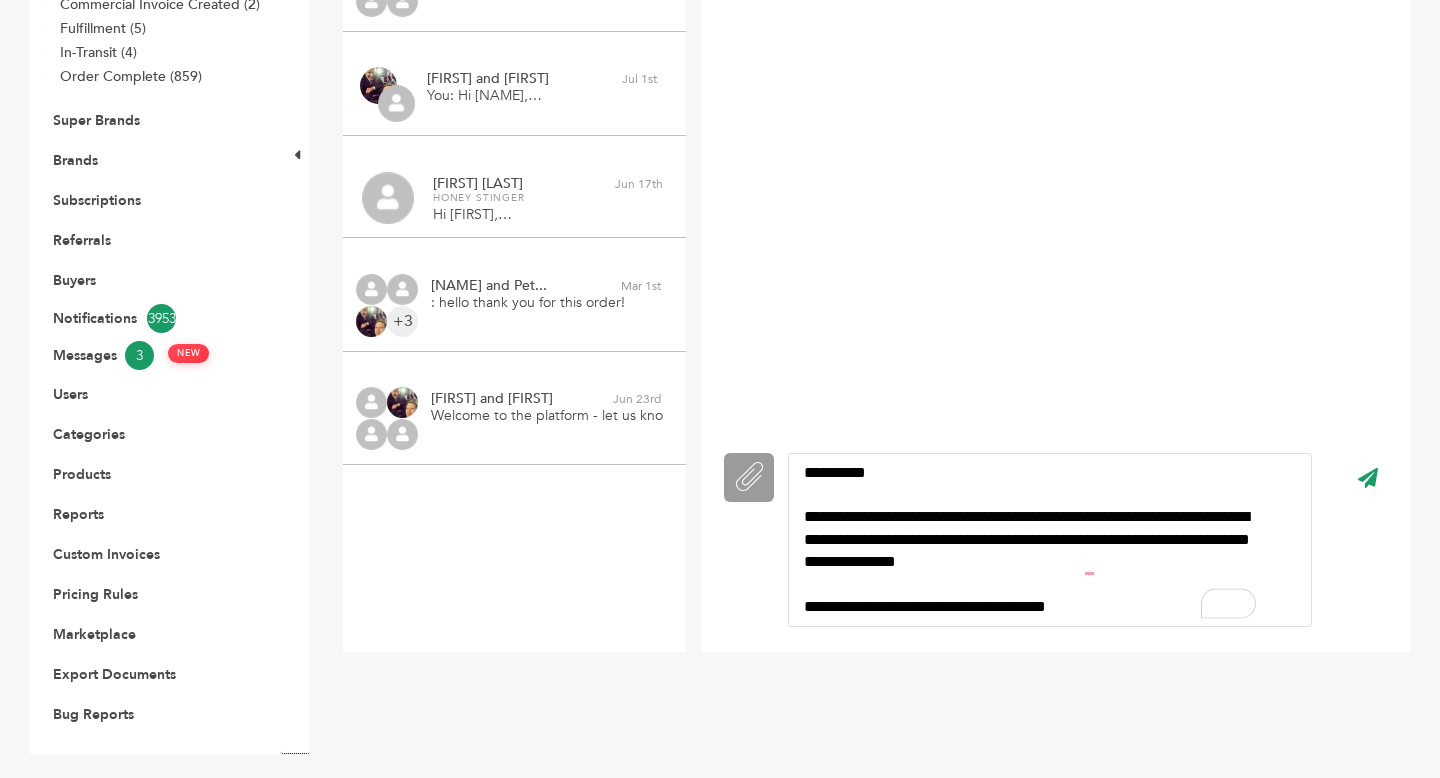 click on "**********" at bounding box center (1050, 540) 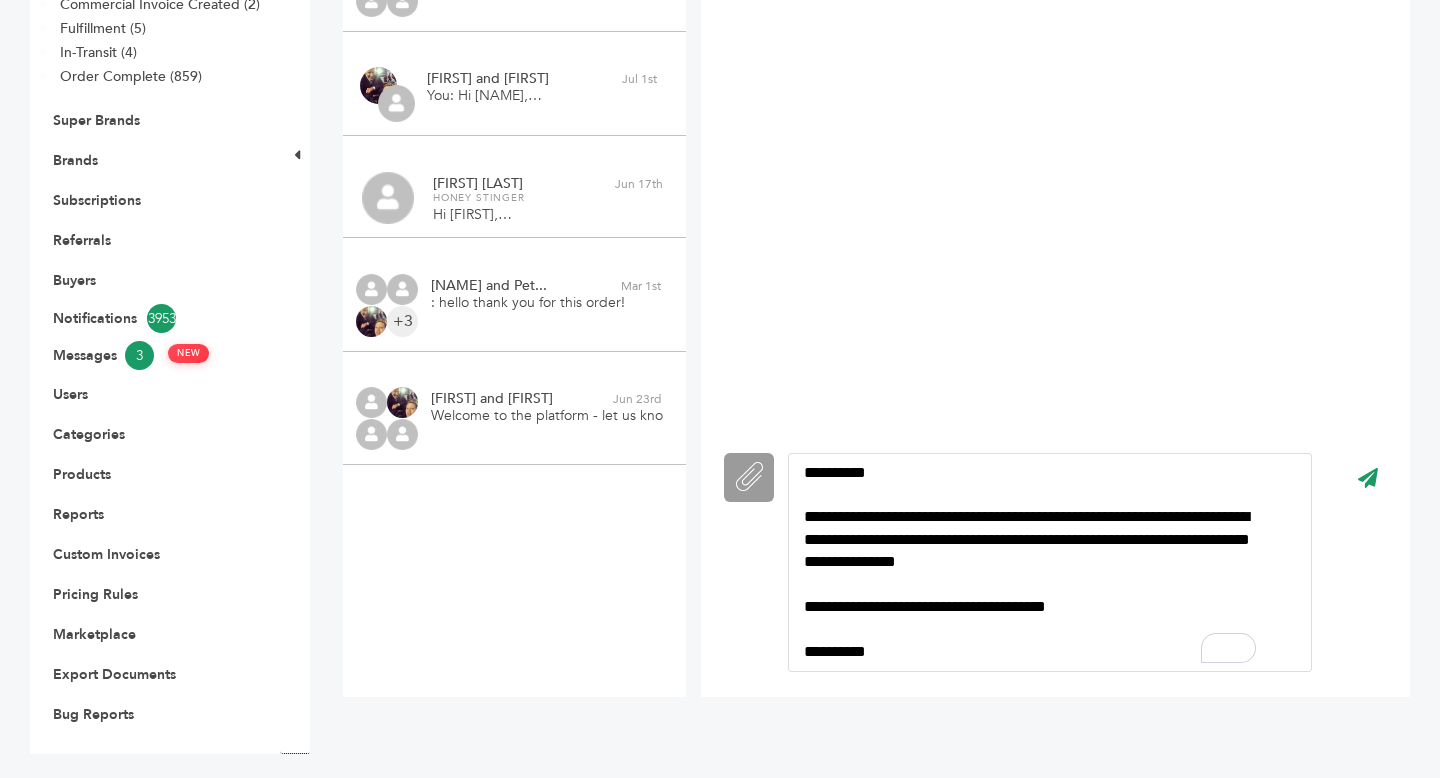 click on "****" at bounding box center (1368, 478) 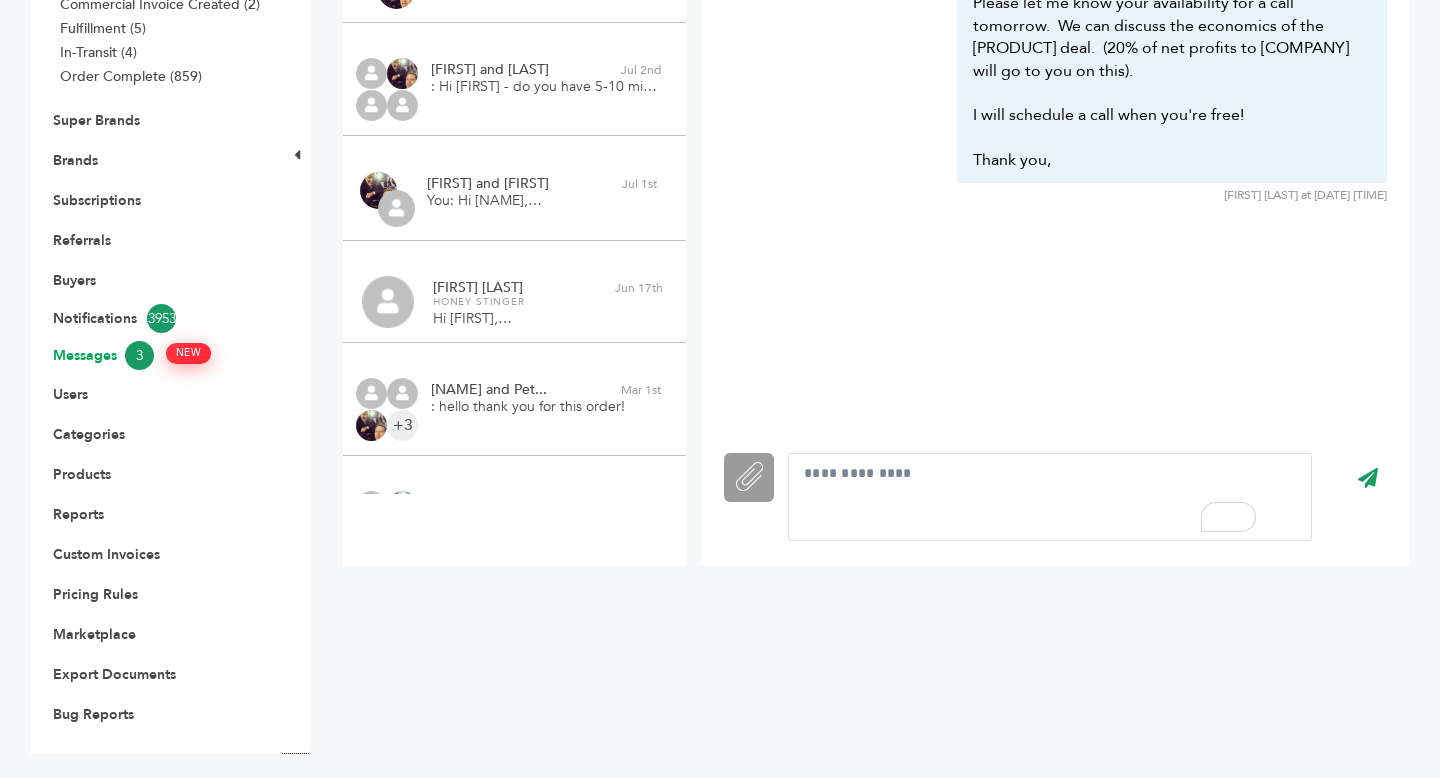 click on "Messages
3
NEW" at bounding box center [155, 355] 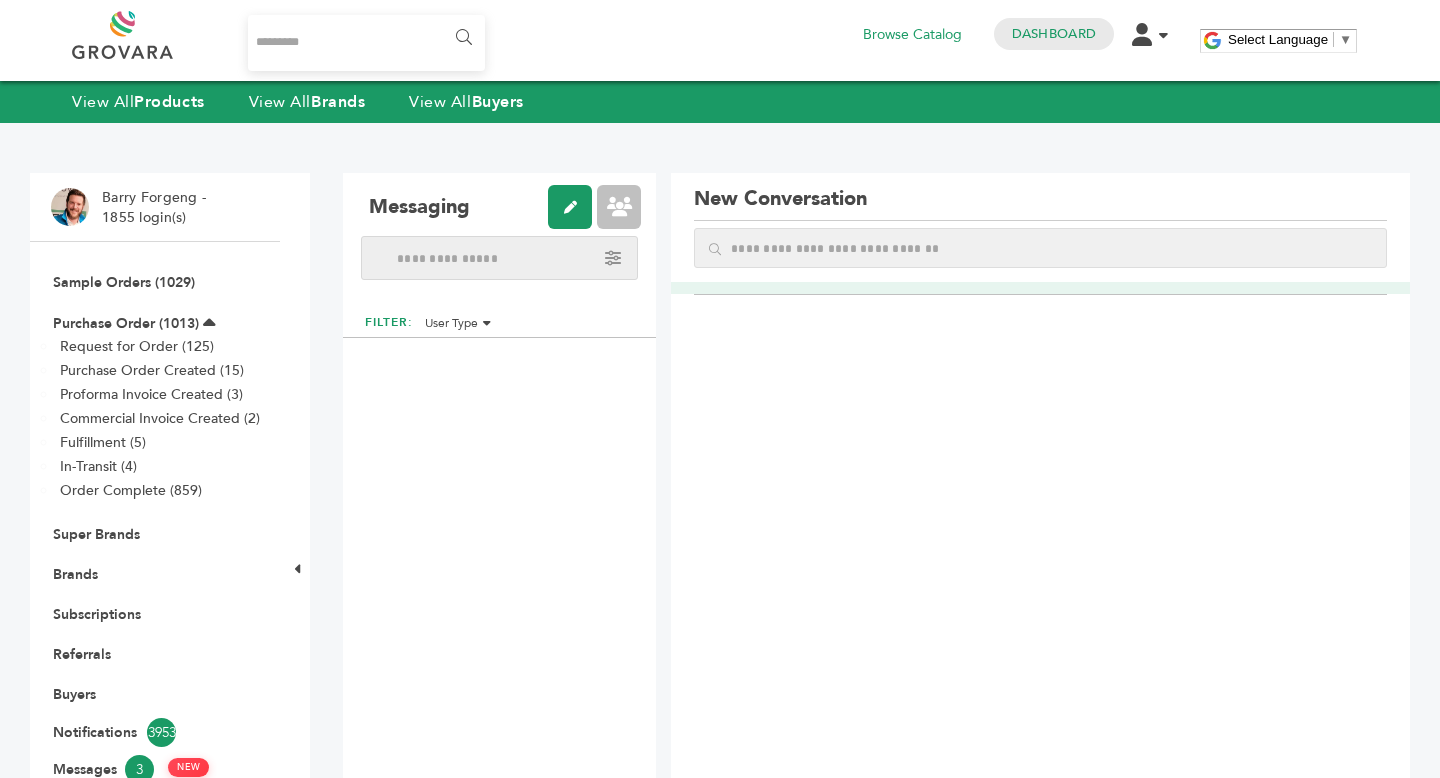 scroll, scrollTop: 0, scrollLeft: 0, axis: both 